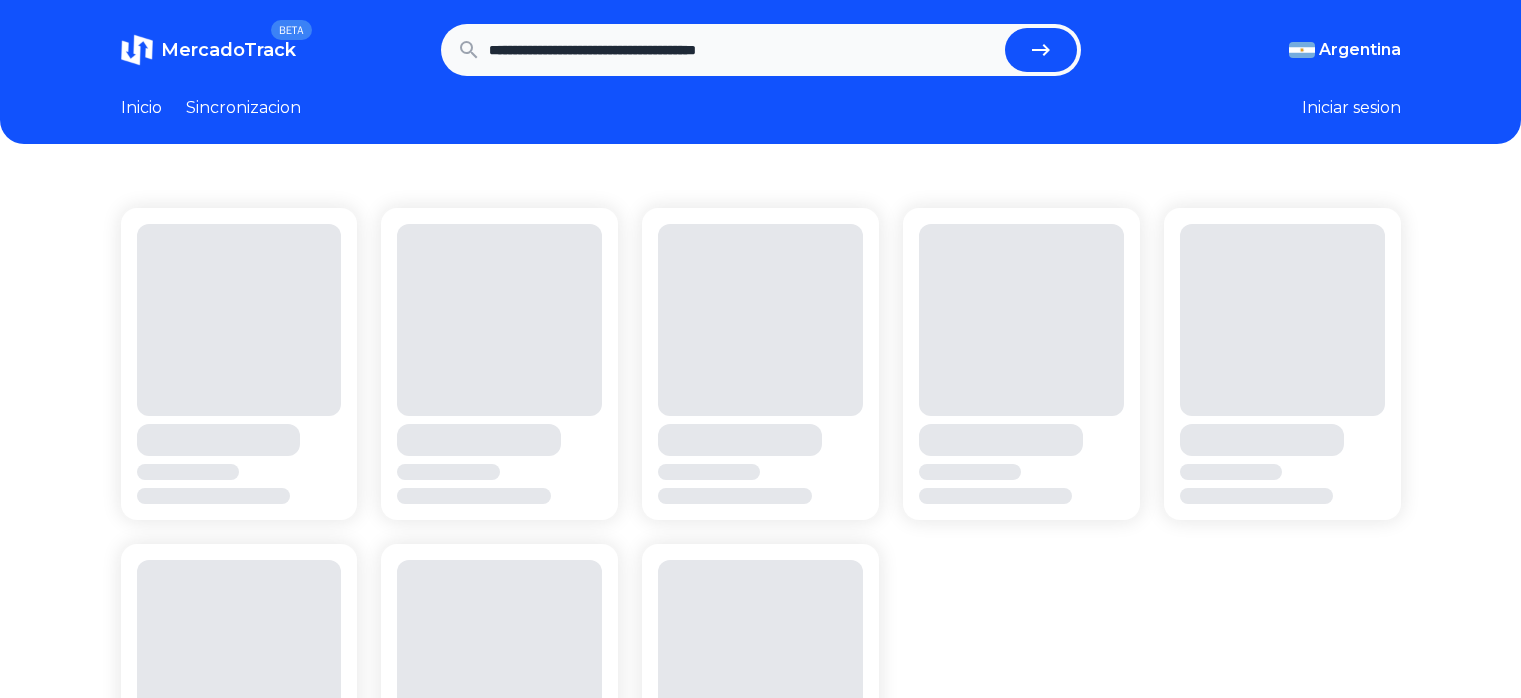 scroll, scrollTop: 0, scrollLeft: 0, axis: both 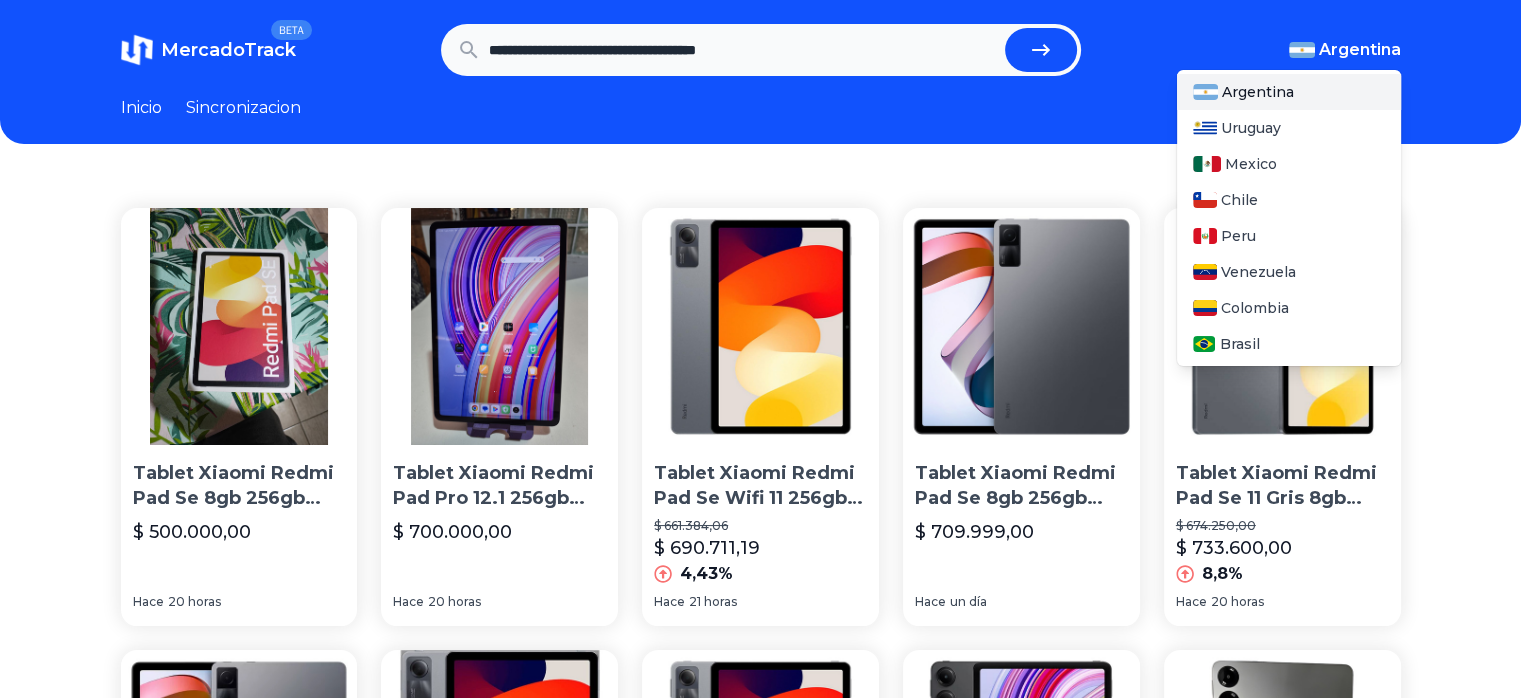 click on "Argentina" at bounding box center (1360, 50) 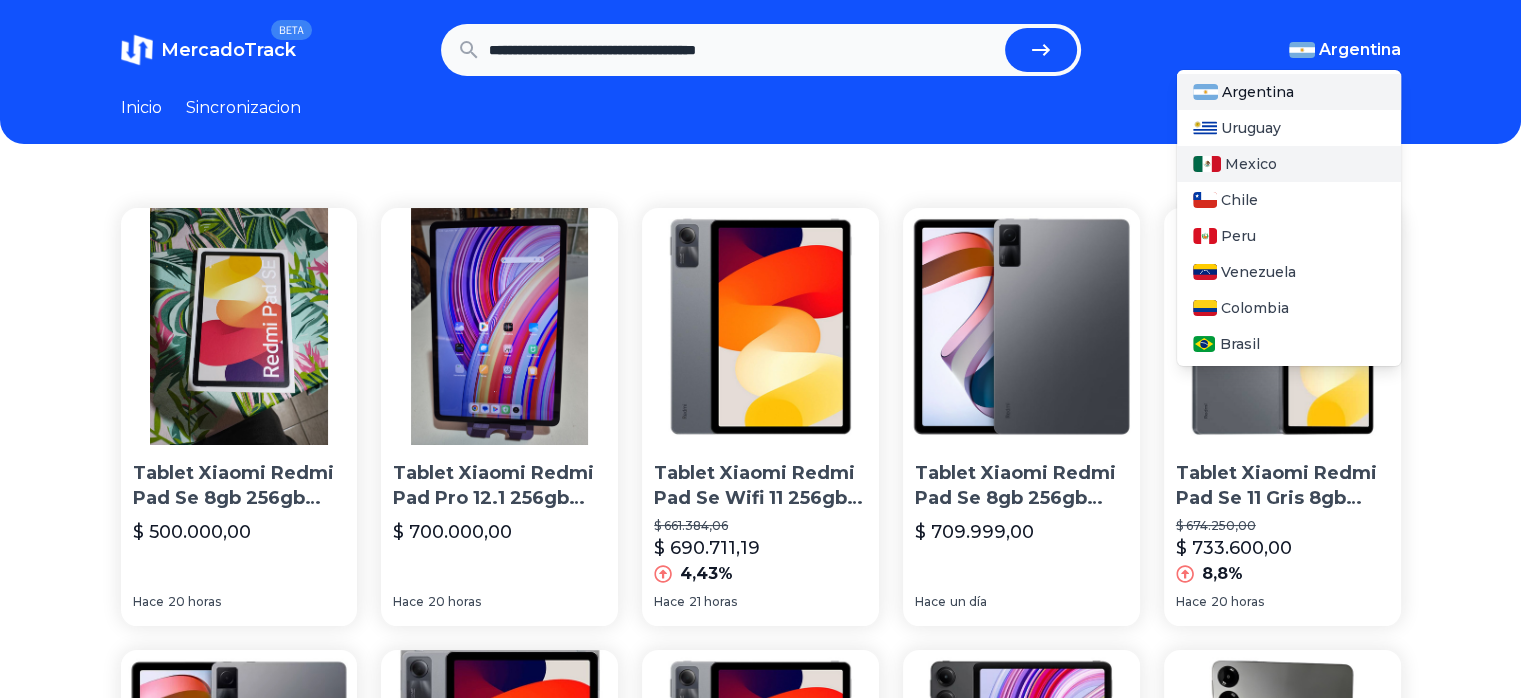 click on "Mexico" at bounding box center (1251, 164) 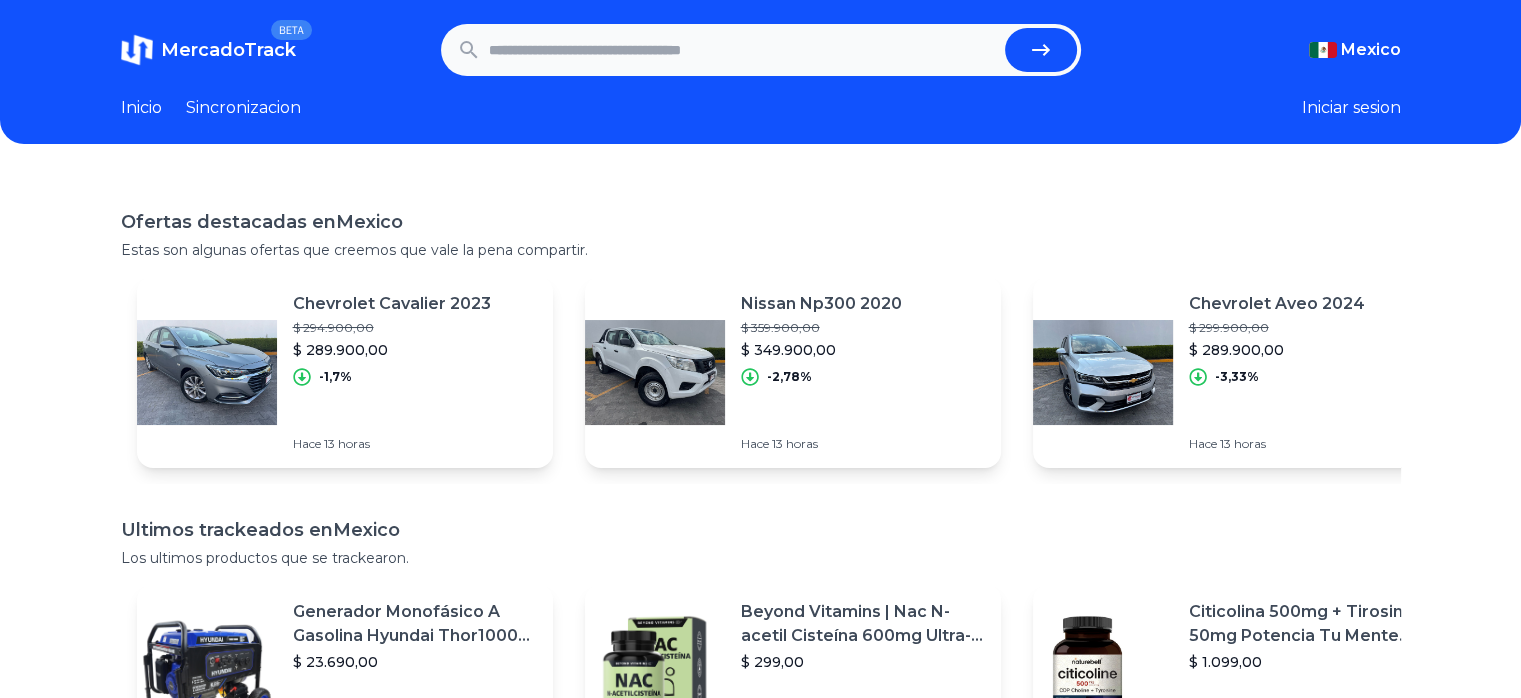 click at bounding box center (743, 50) 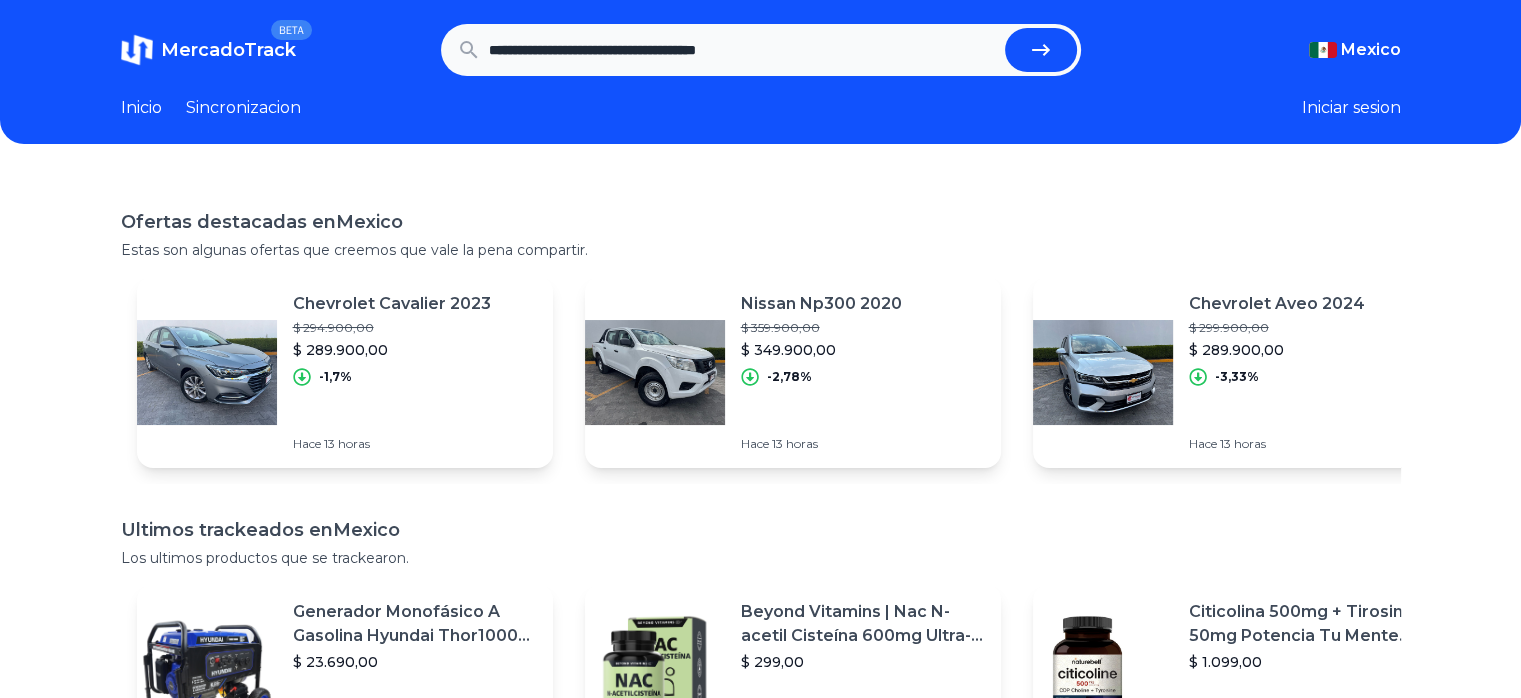 type on "**********" 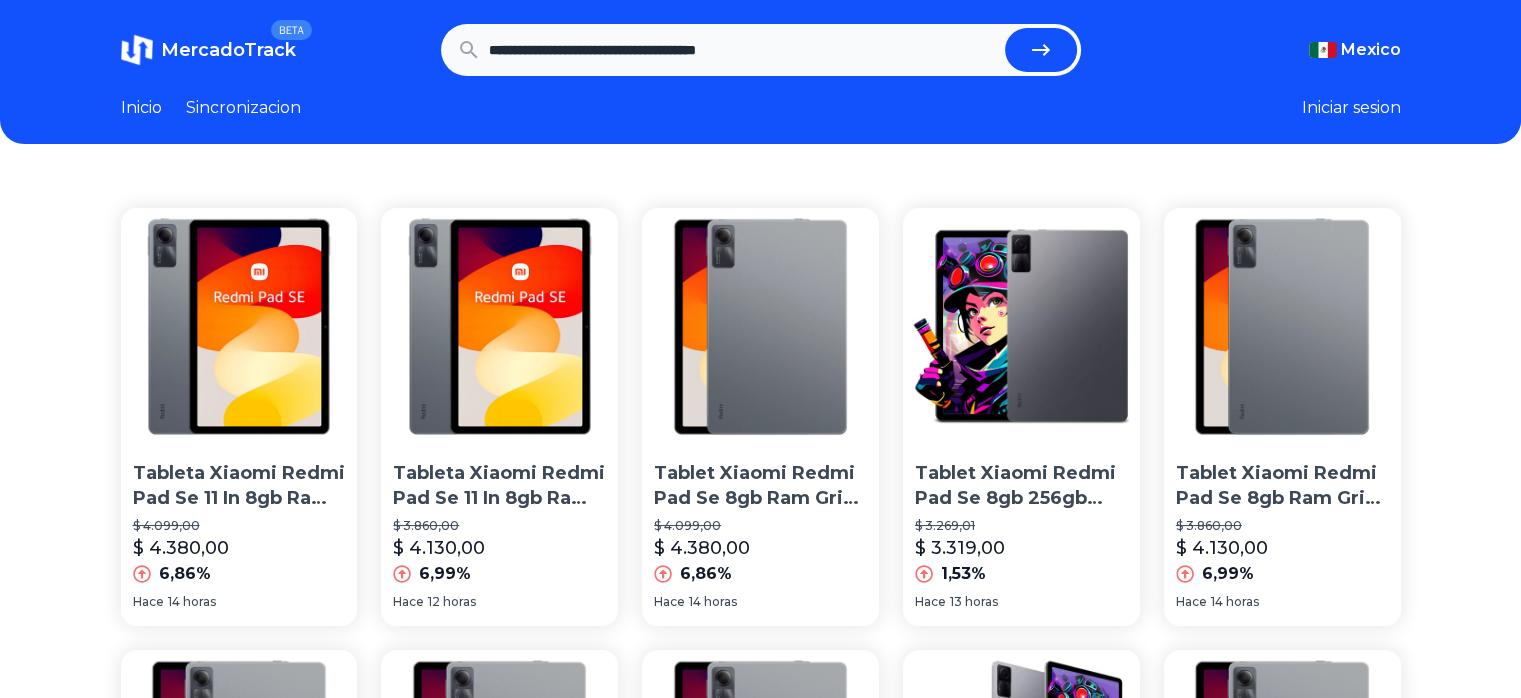 scroll, scrollTop: 200, scrollLeft: 0, axis: vertical 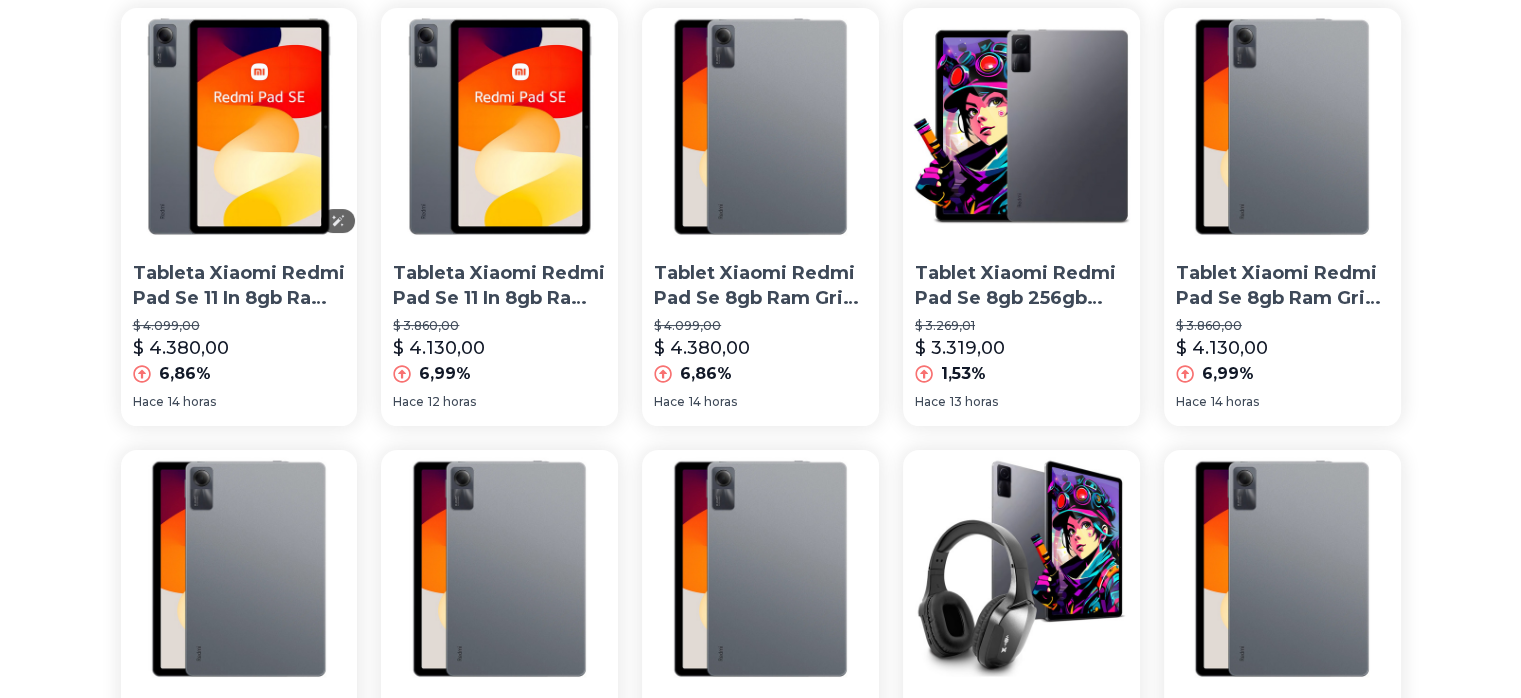 click at bounding box center (239, 126) 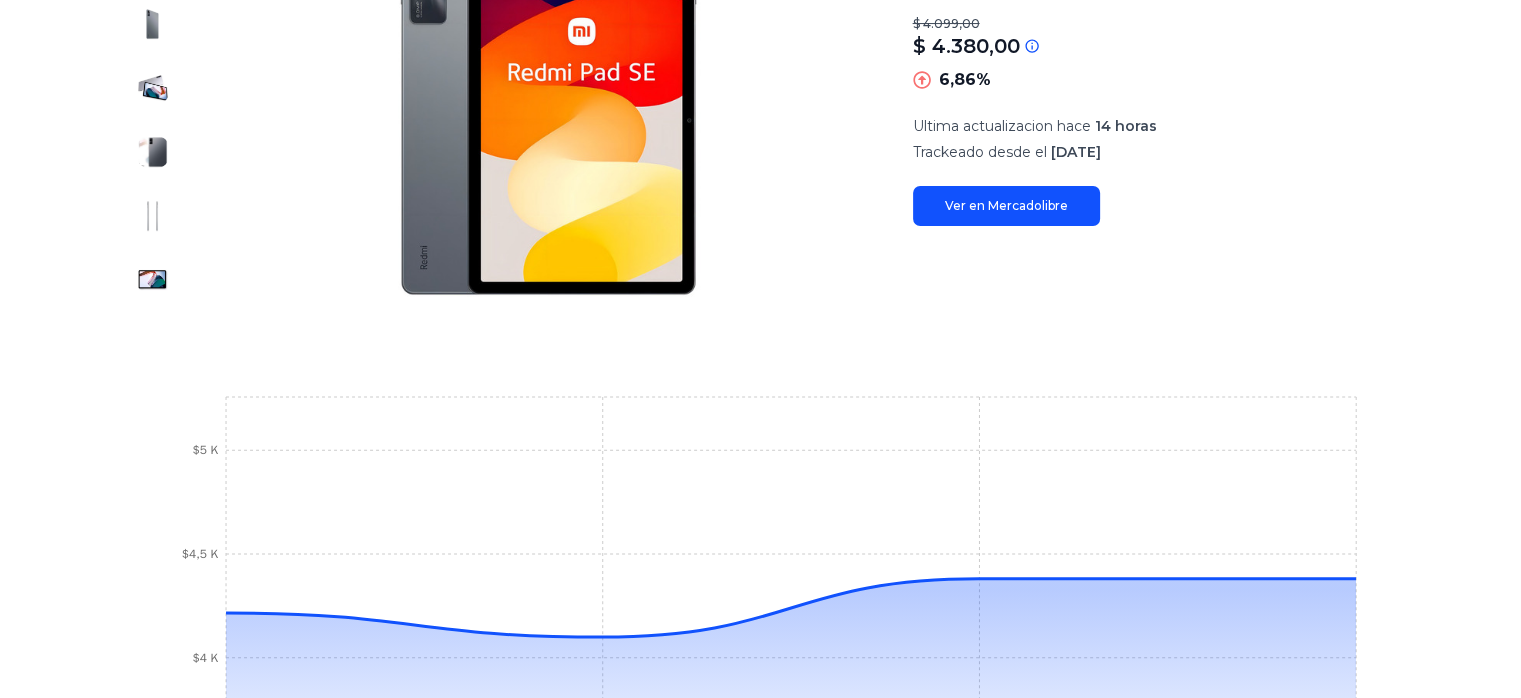 scroll, scrollTop: 172, scrollLeft: 0, axis: vertical 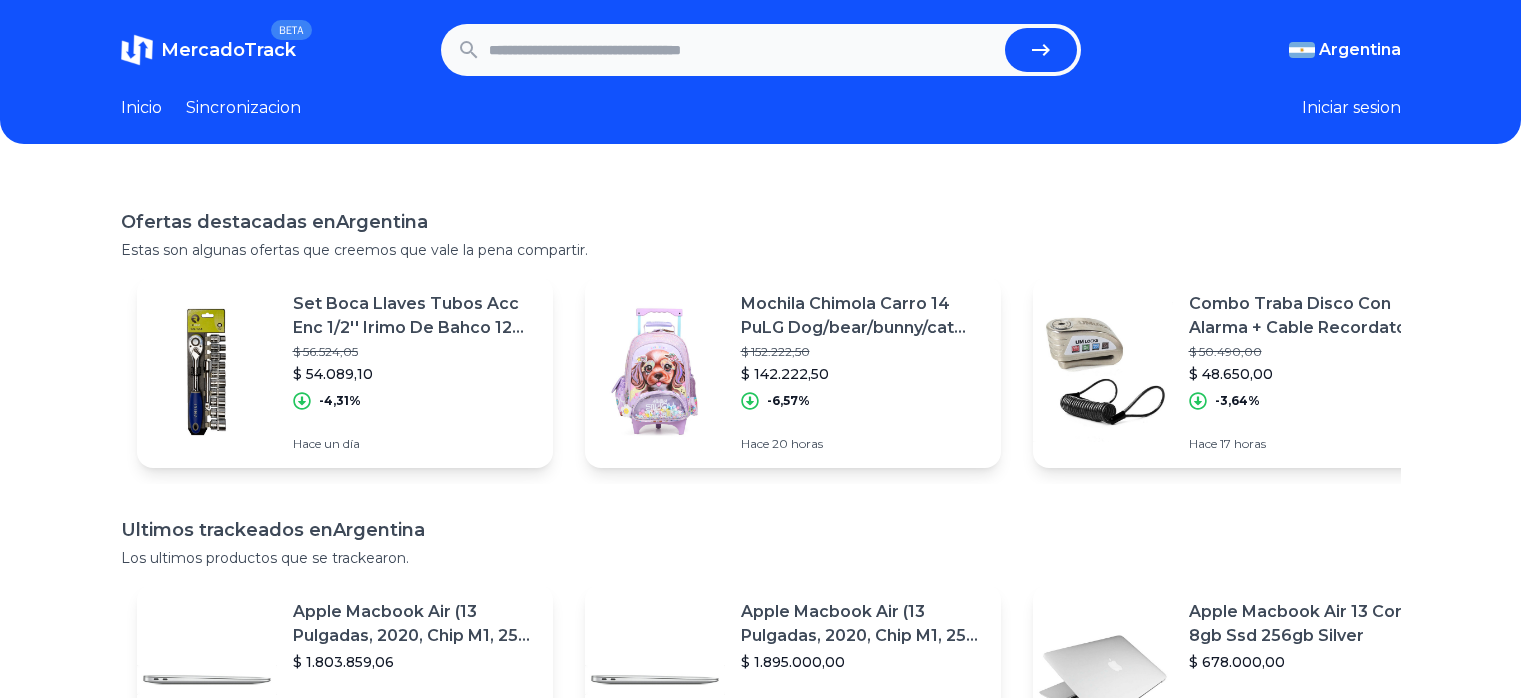 click at bounding box center (743, 50) 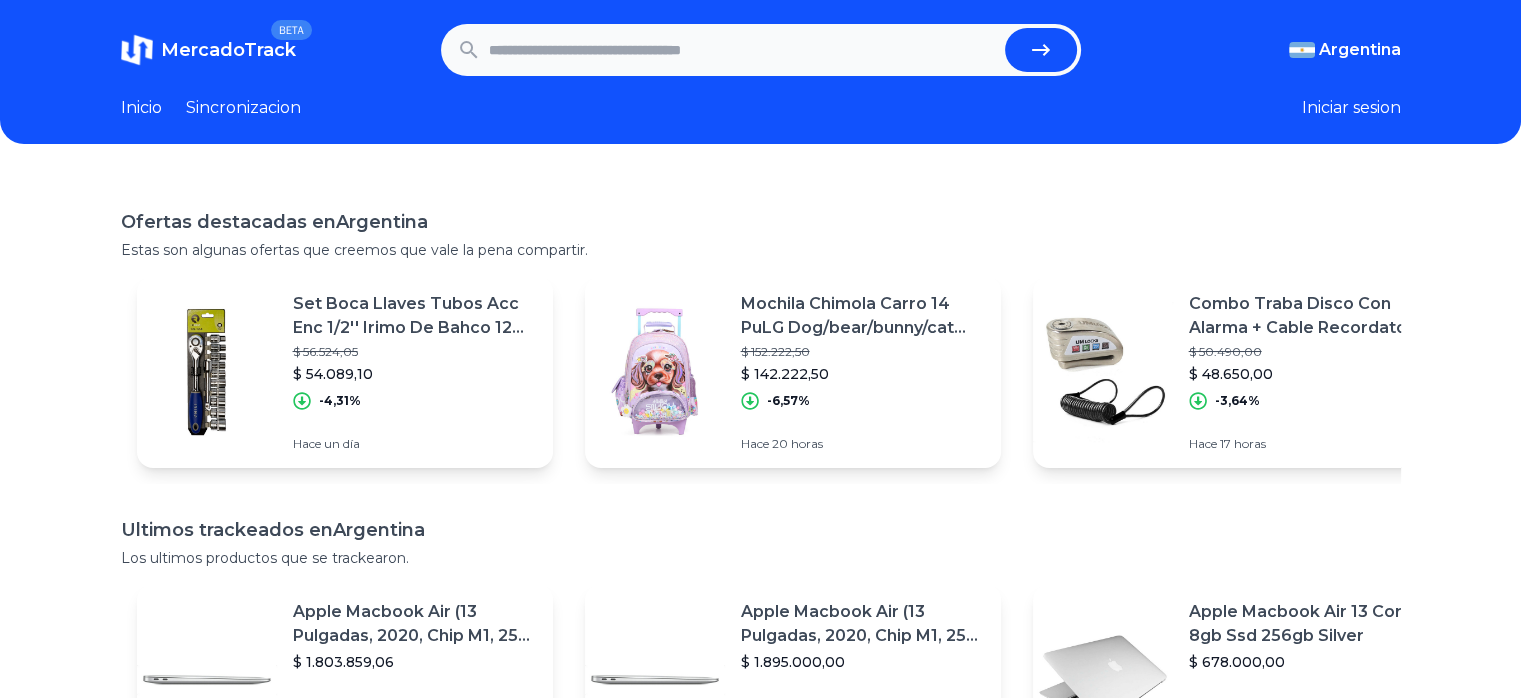 click at bounding box center [743, 50] 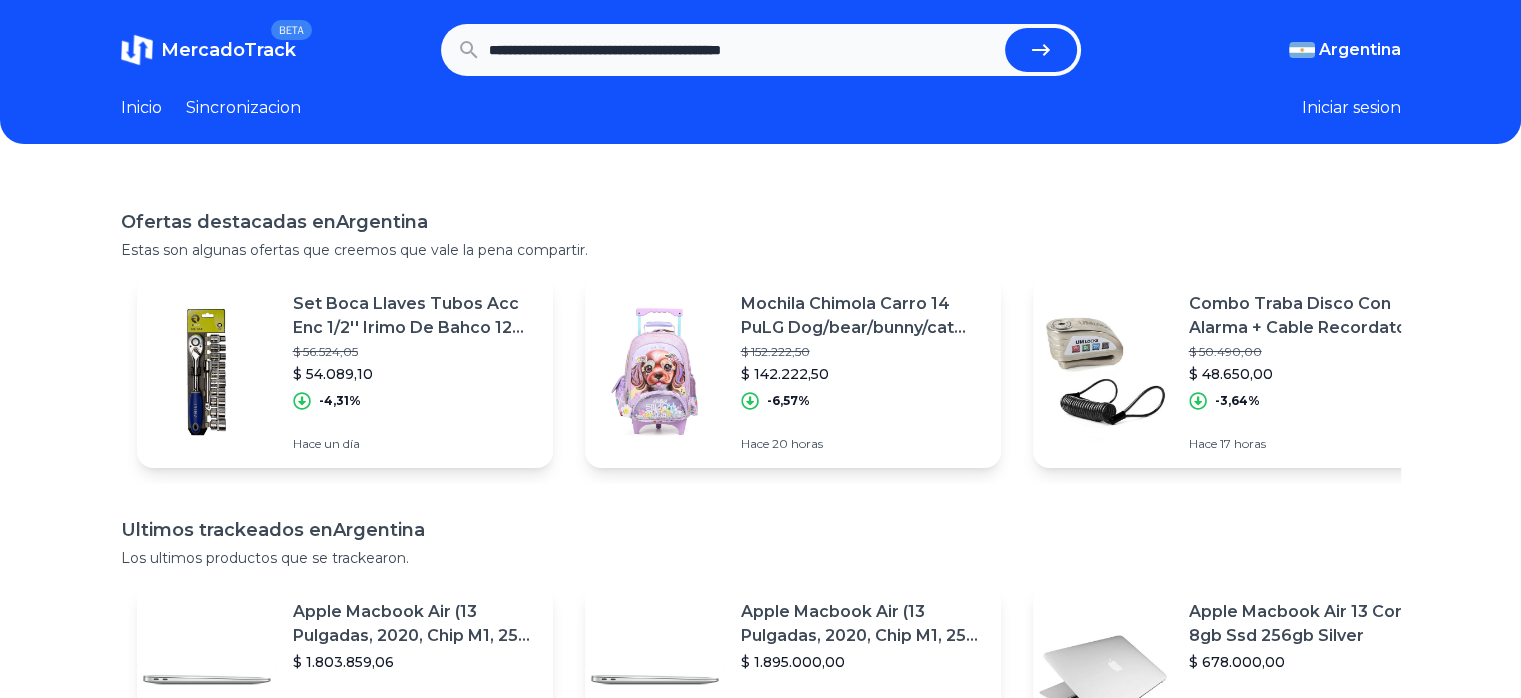 type on "**********" 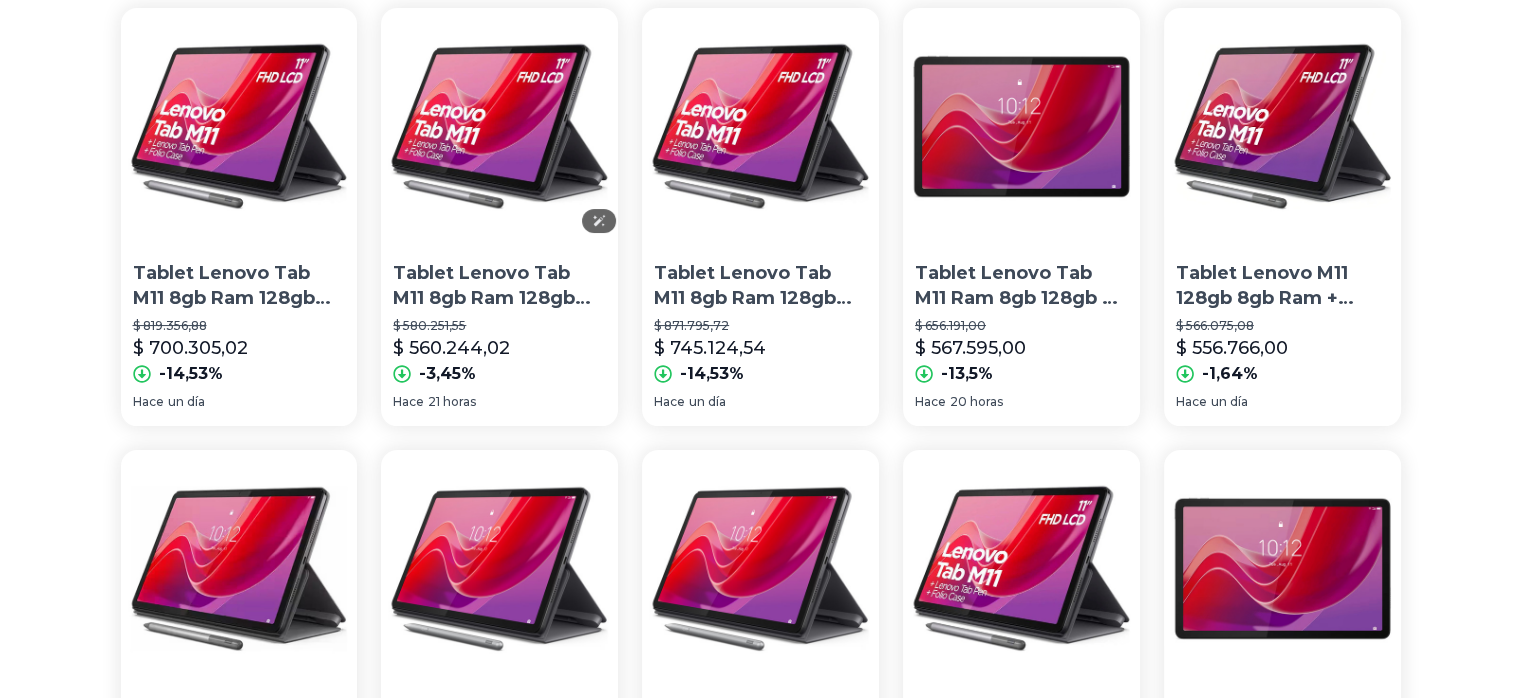 scroll, scrollTop: 0, scrollLeft: 0, axis: both 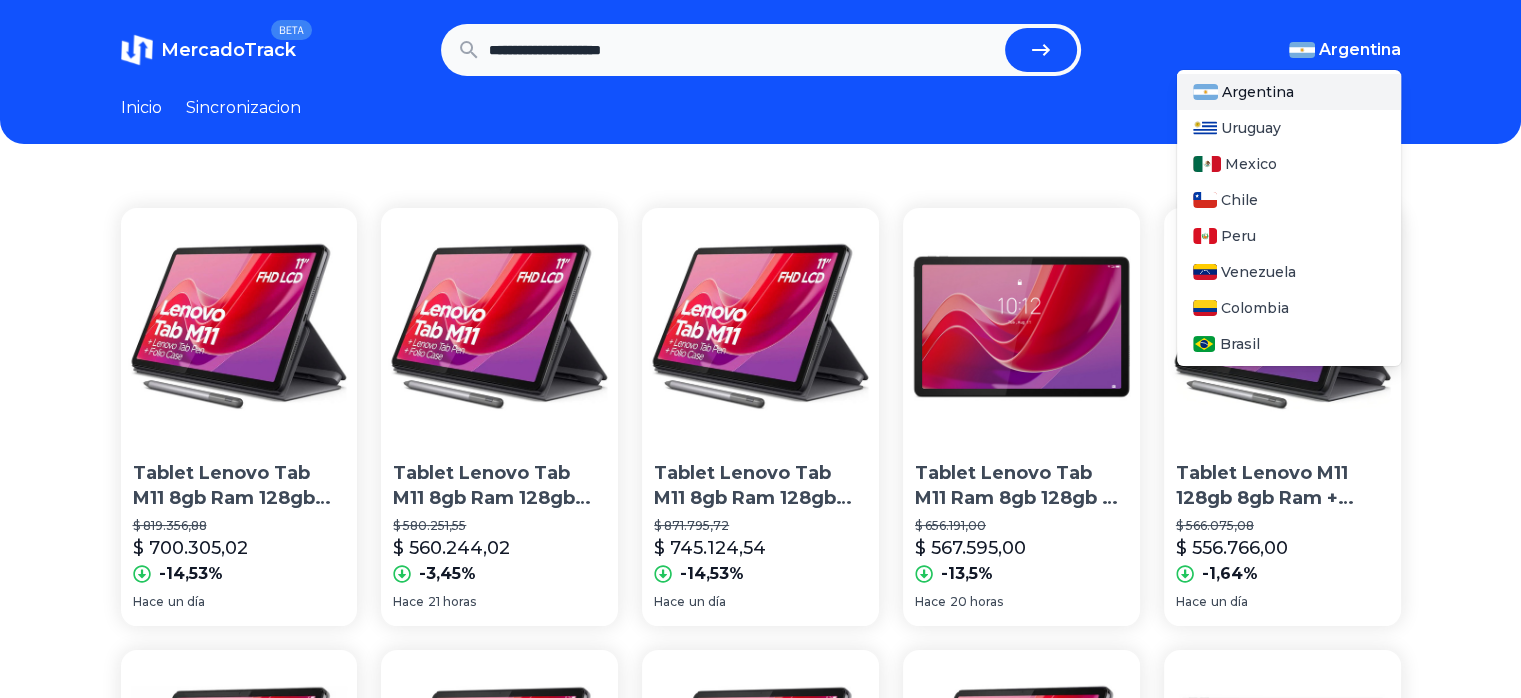 click on "Argentina" at bounding box center (1360, 50) 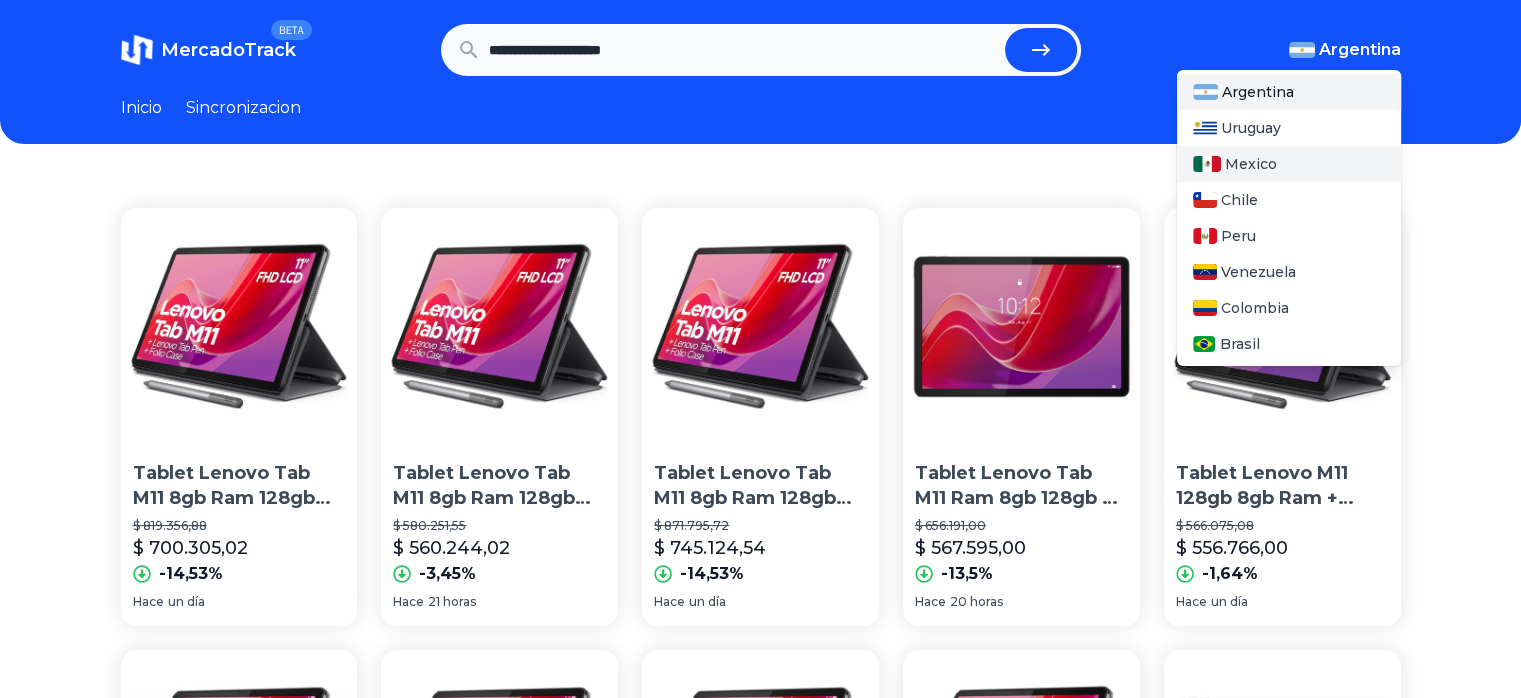 click on "Mexico" at bounding box center [1251, 164] 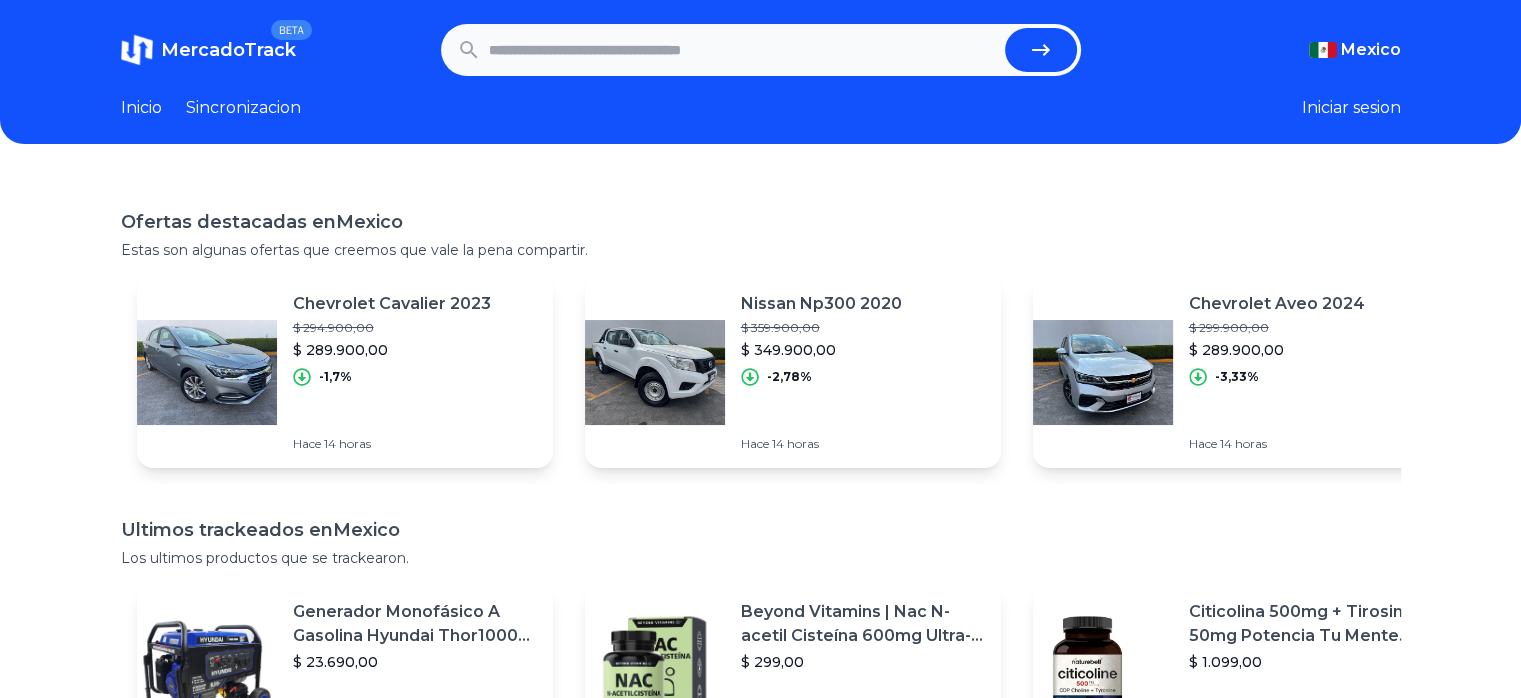 click at bounding box center [743, 50] 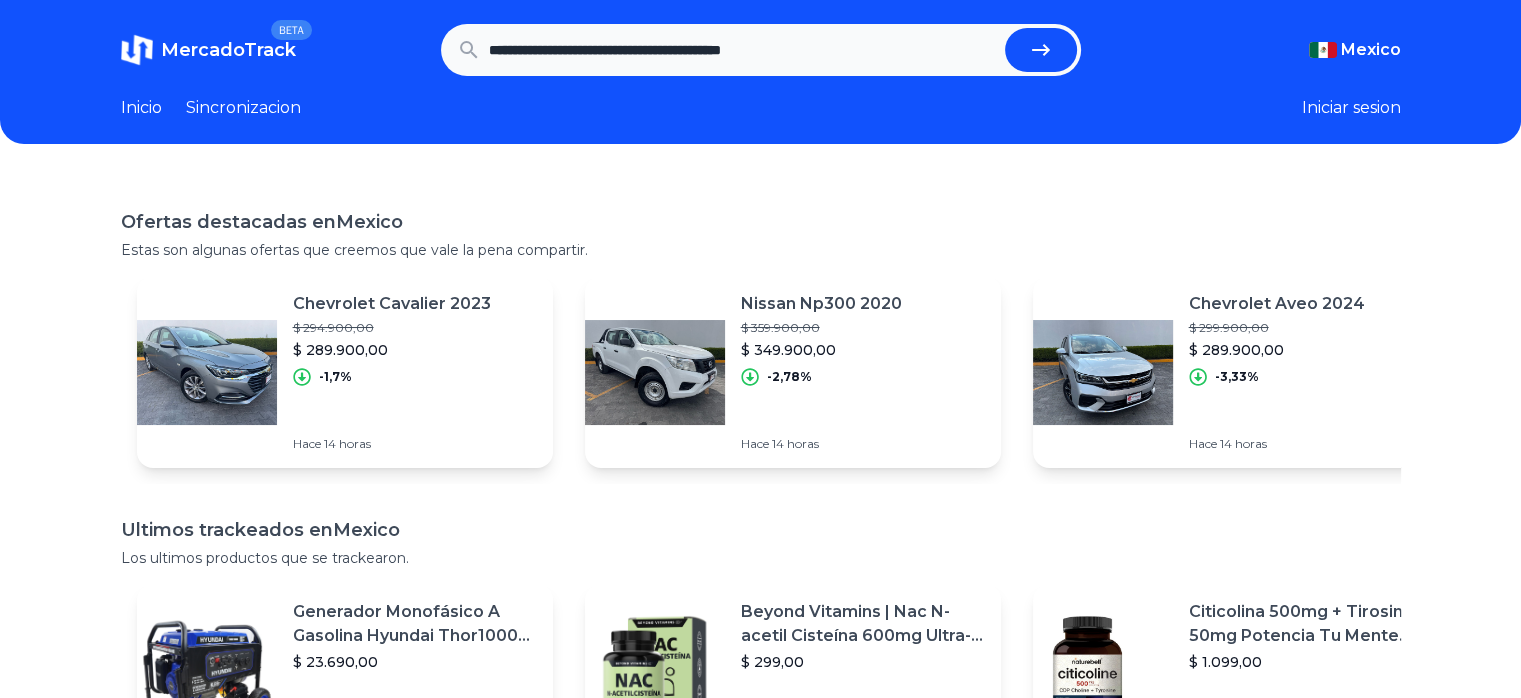 type on "**********" 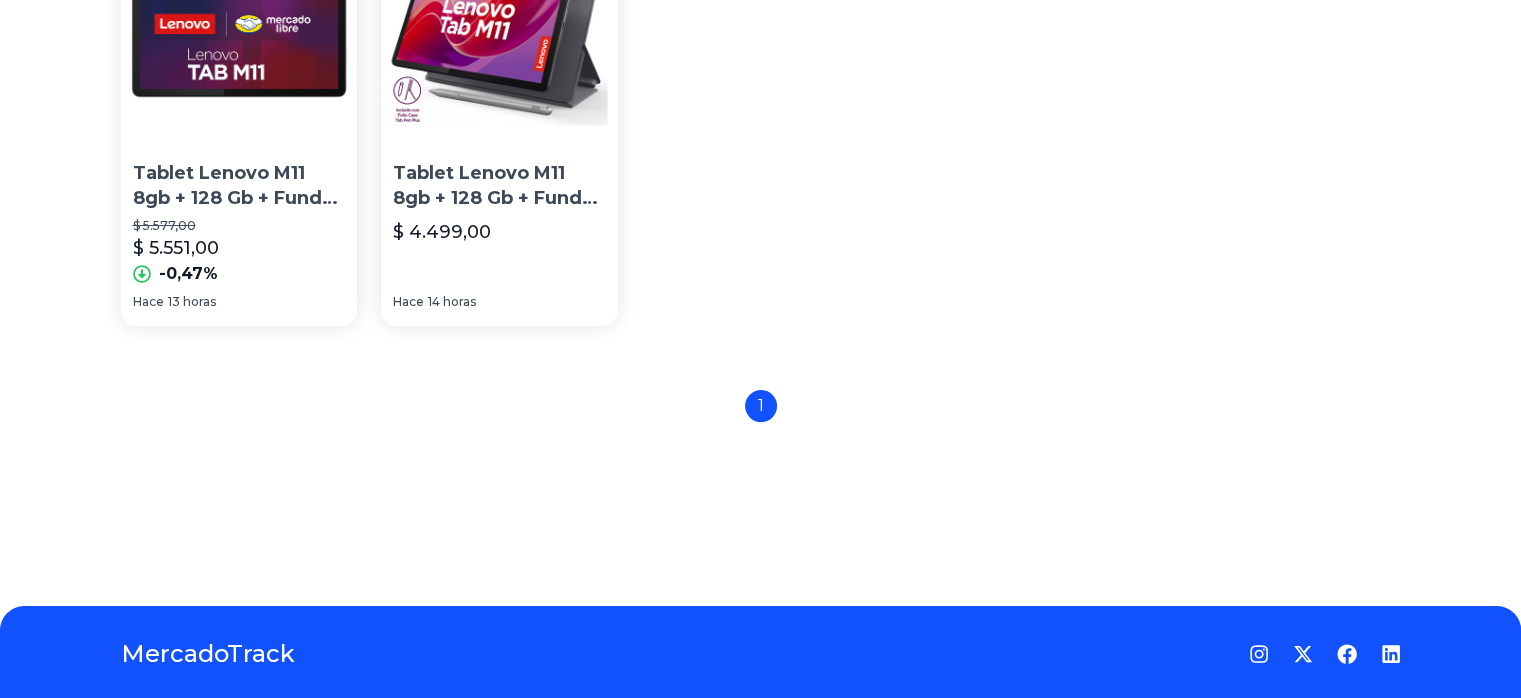 scroll, scrollTop: 100, scrollLeft: 0, axis: vertical 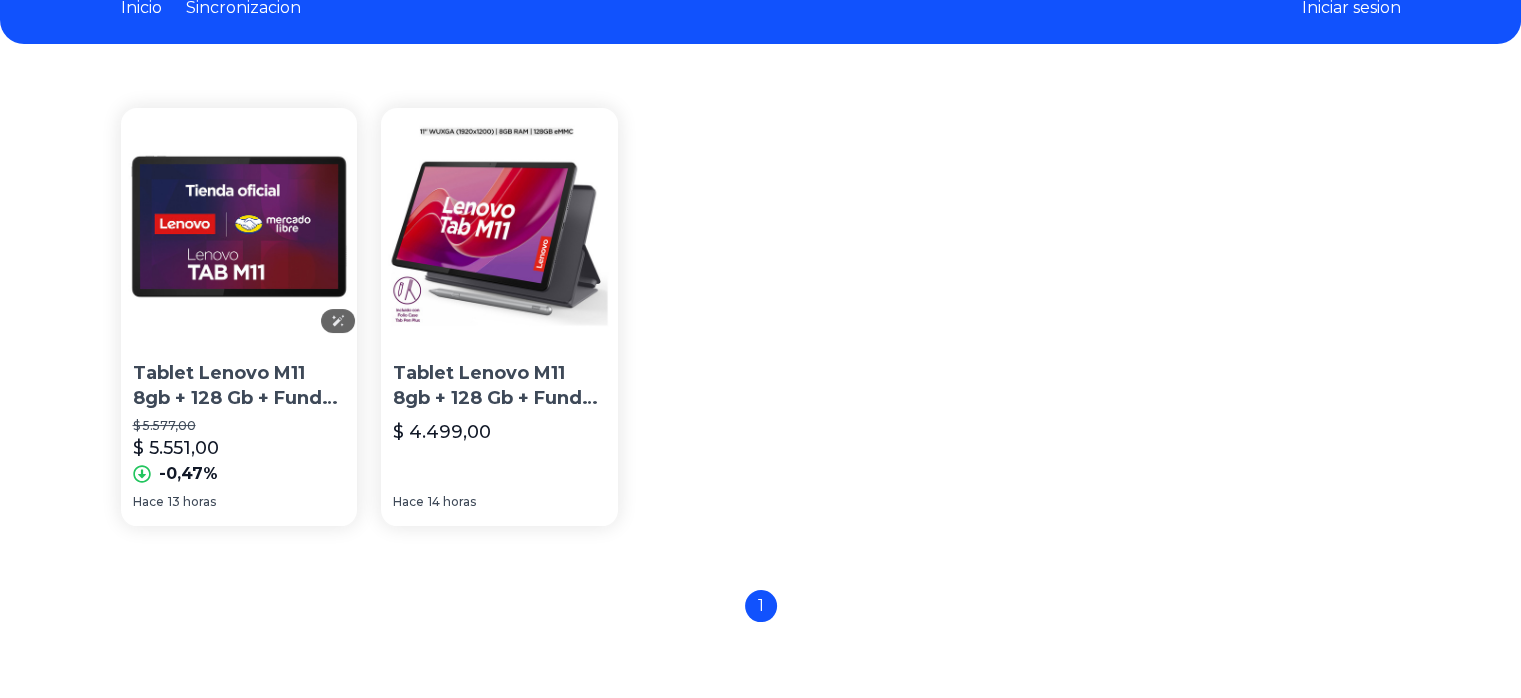 click at bounding box center (239, 226) 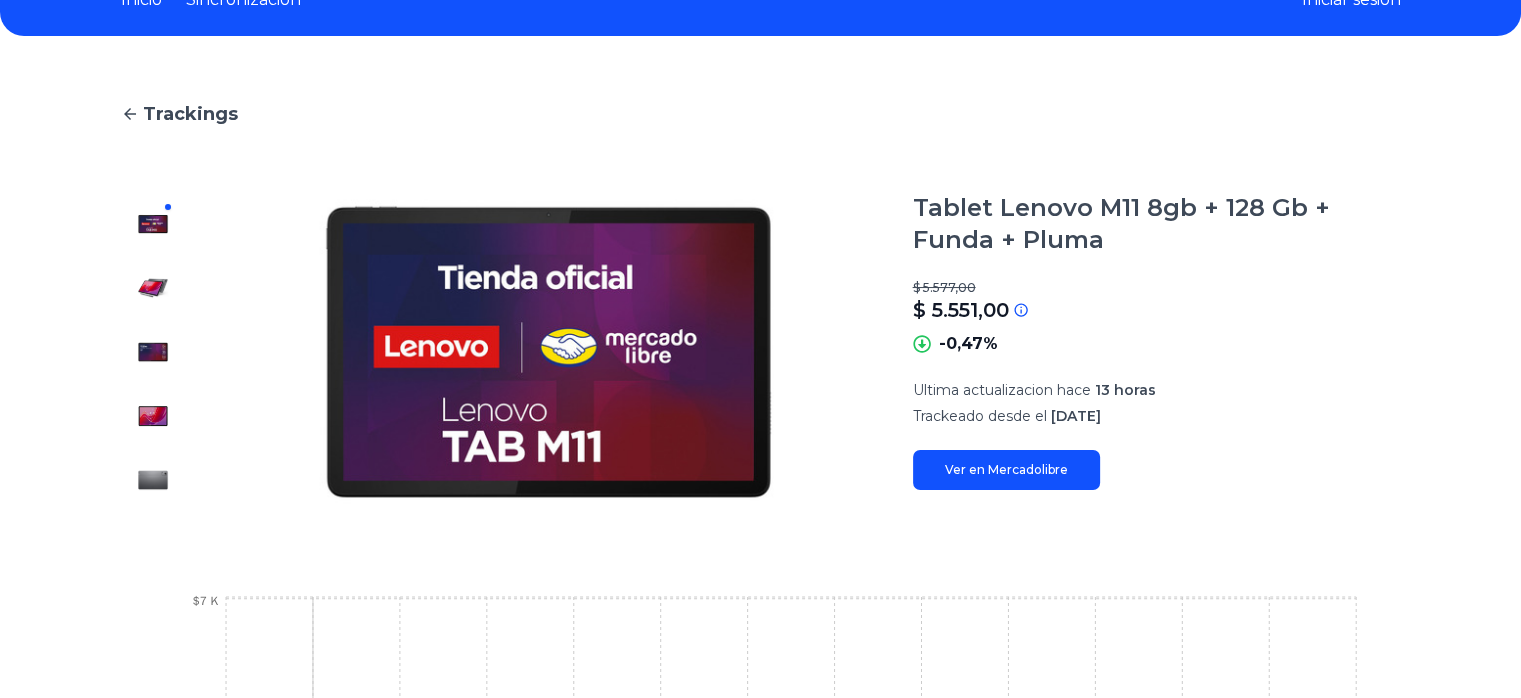scroll, scrollTop: 308, scrollLeft: 0, axis: vertical 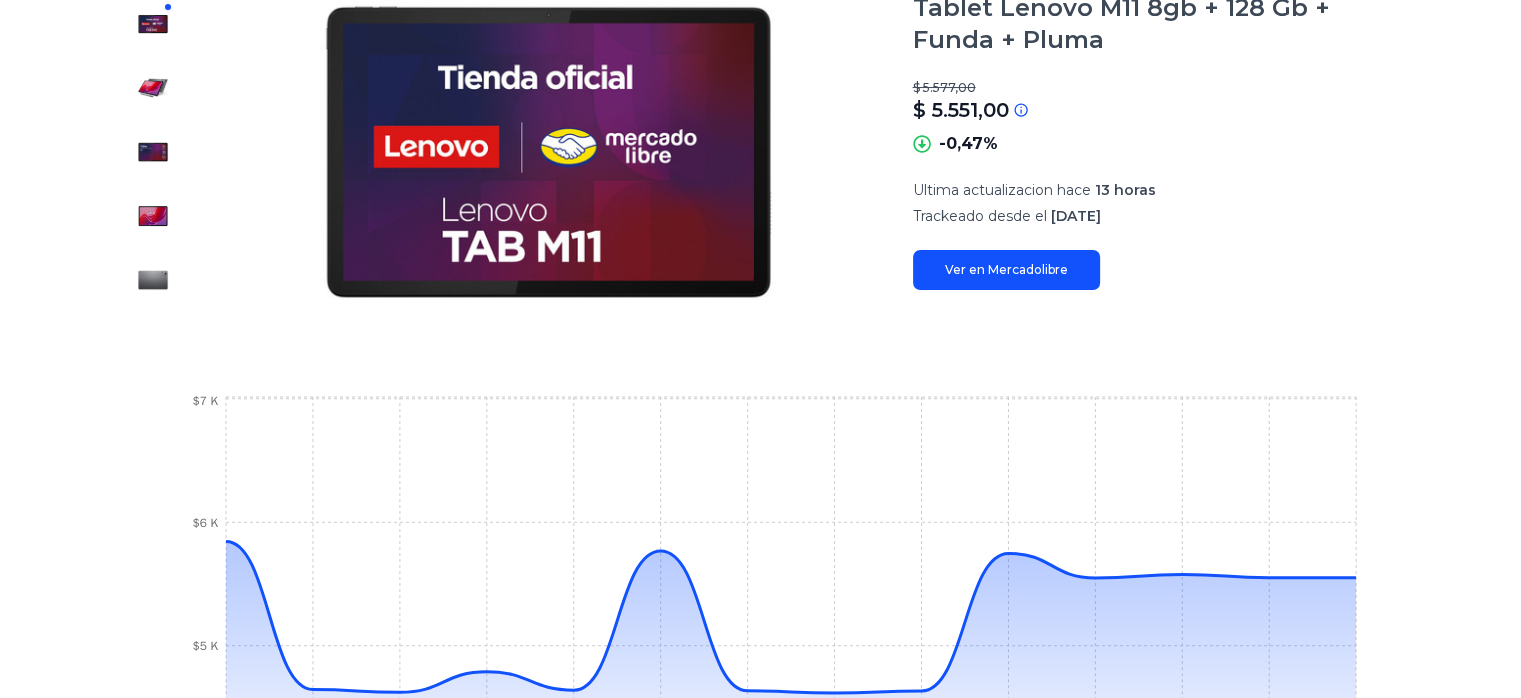 click on "$7 K" at bounding box center [205, 770] 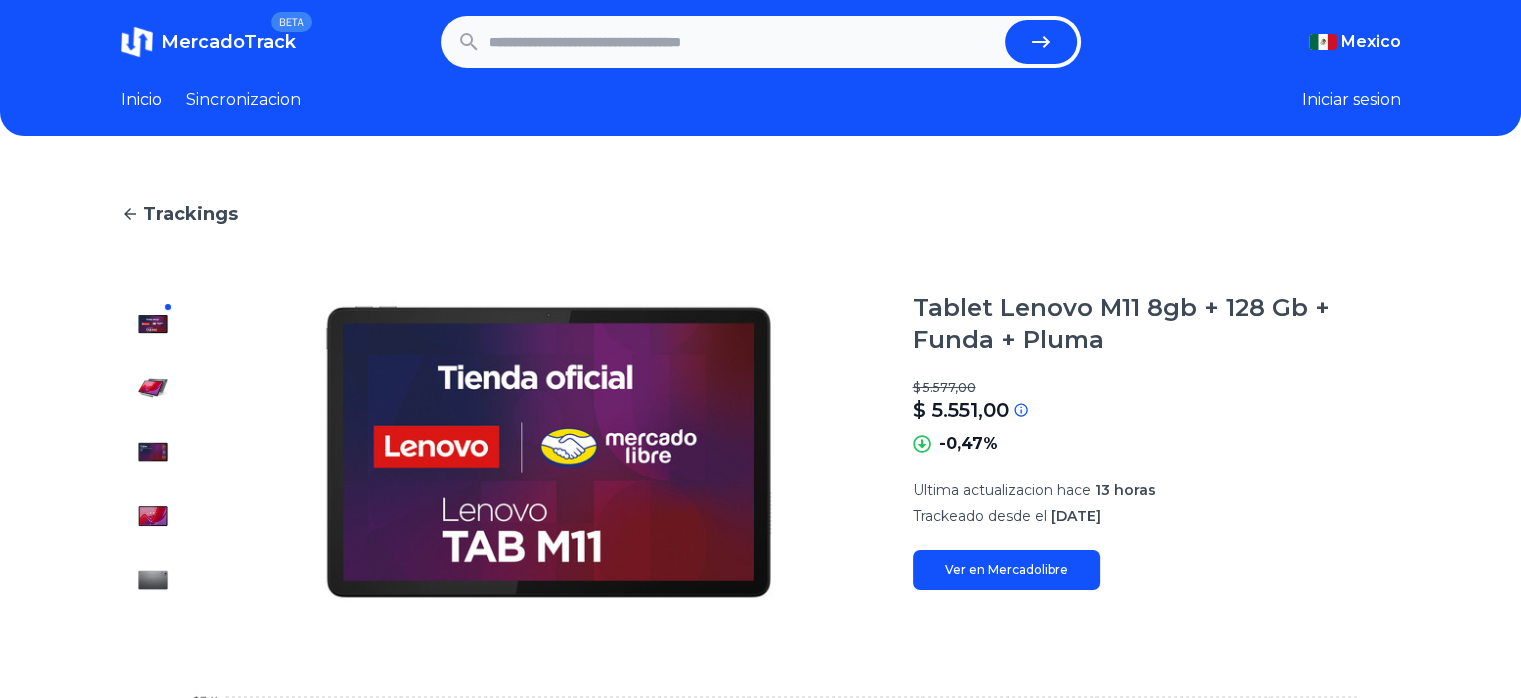scroll, scrollTop: 0, scrollLeft: 0, axis: both 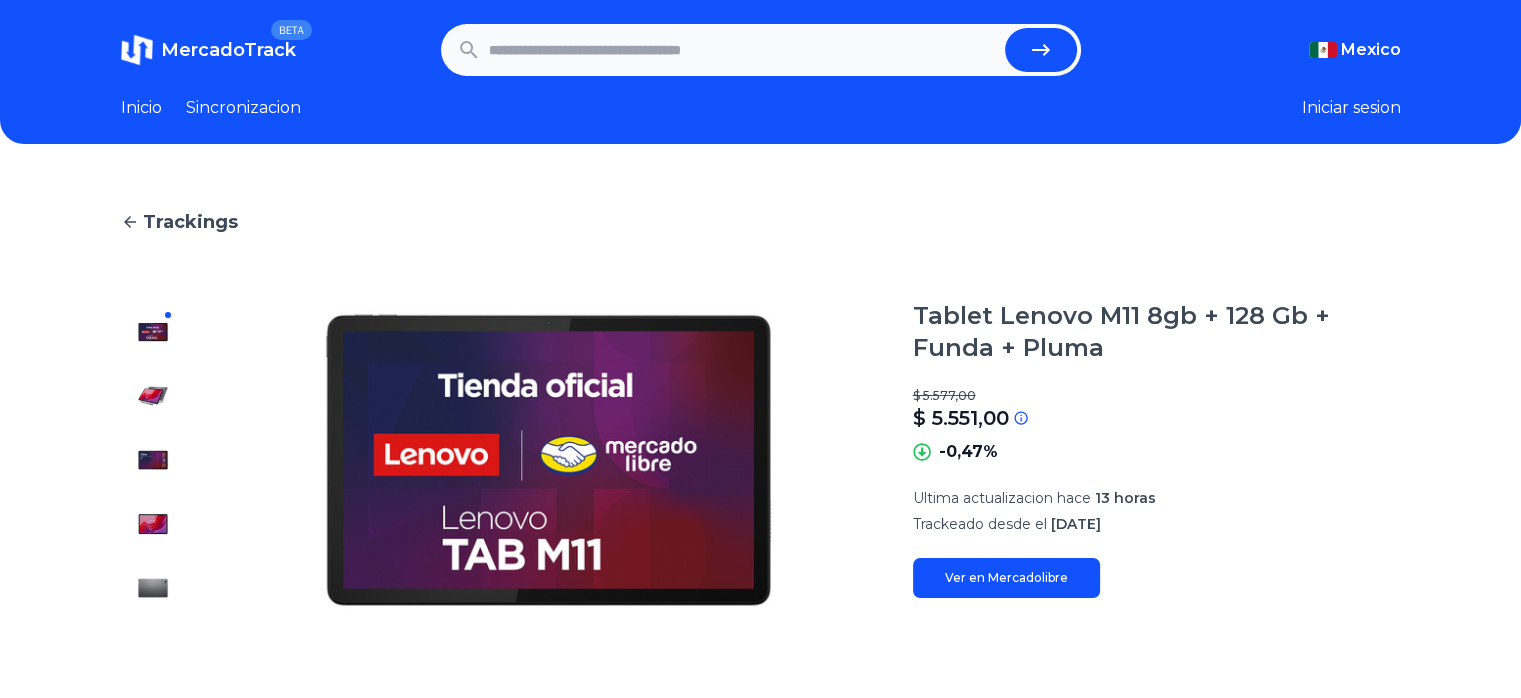 click on "Inicio" at bounding box center [141, 108] 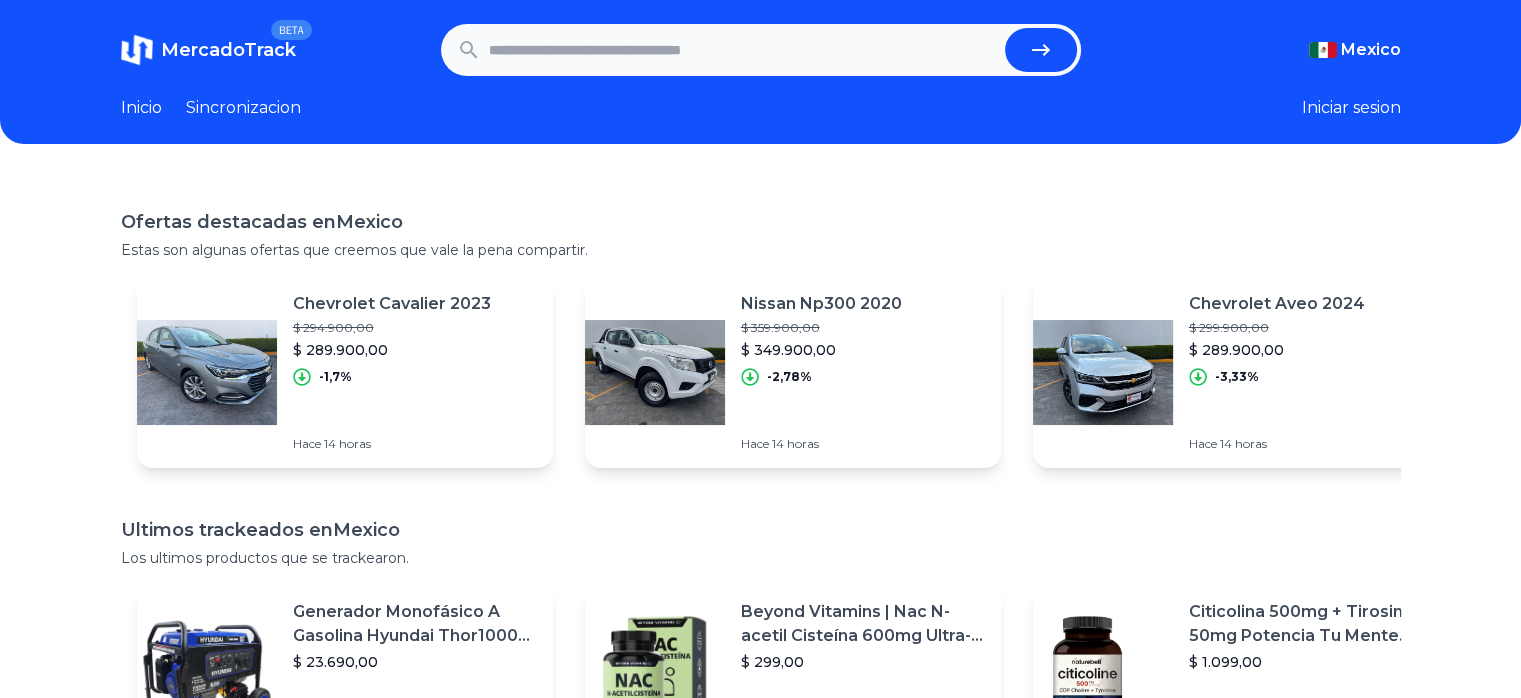 click on "Sincronizacion" at bounding box center (243, 108) 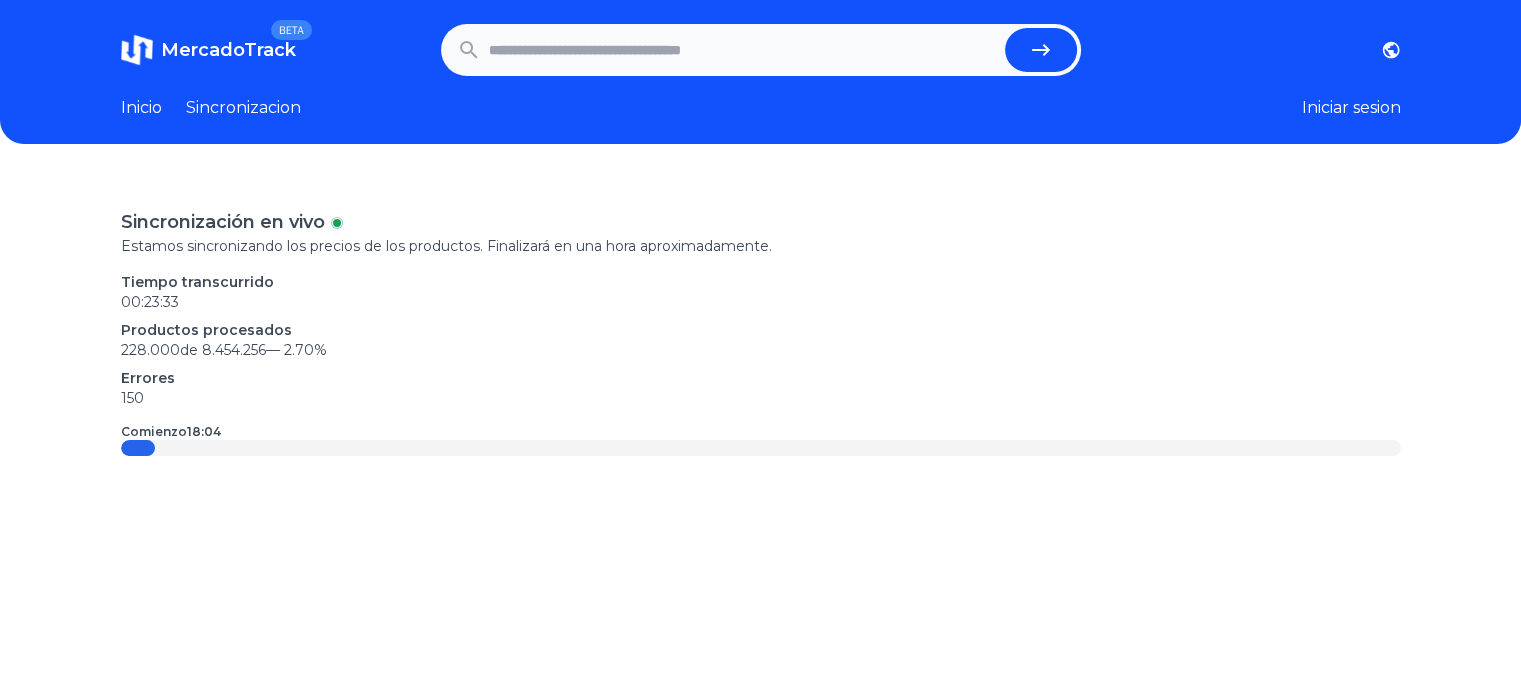 click on "Sincronizacion" at bounding box center (243, 108) 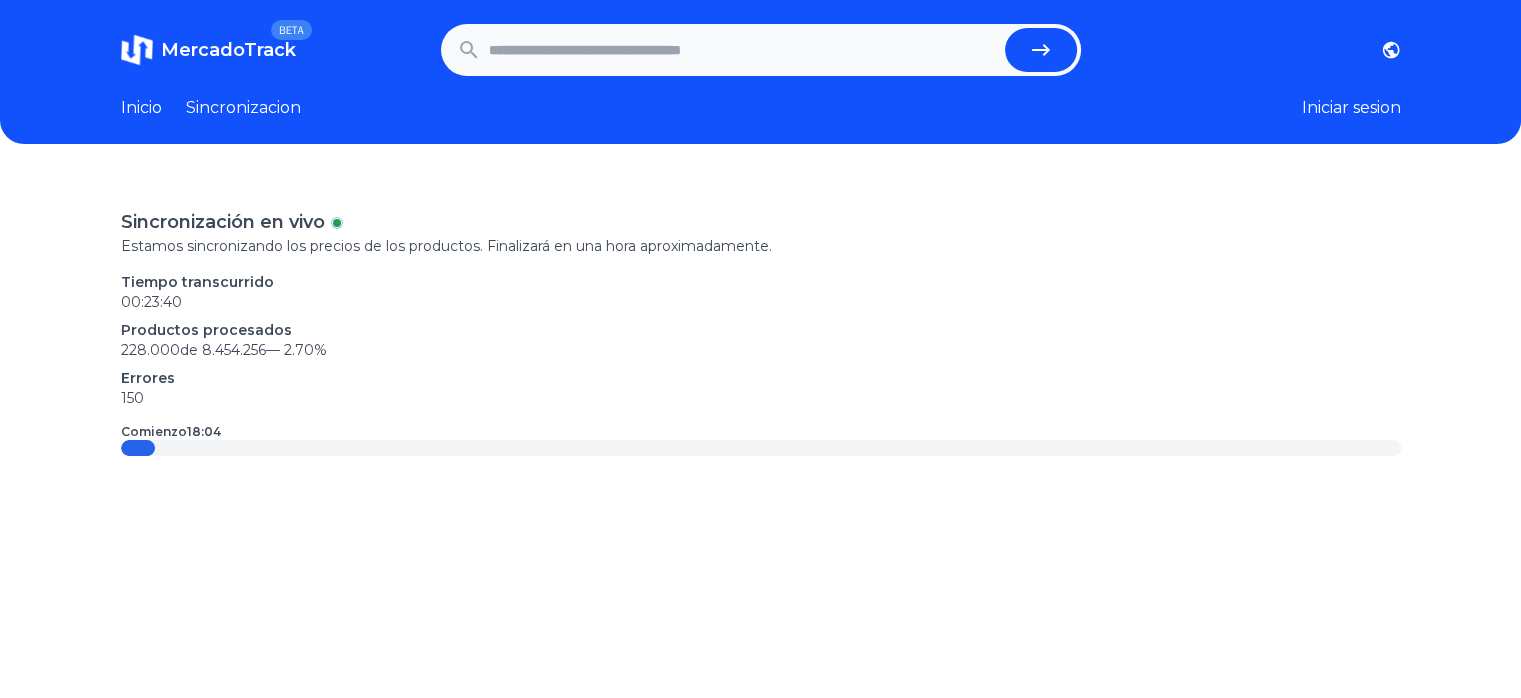 drag, startPoint x: 156, startPoint y: 445, endPoint x: 278, endPoint y: 439, distance: 122.14745 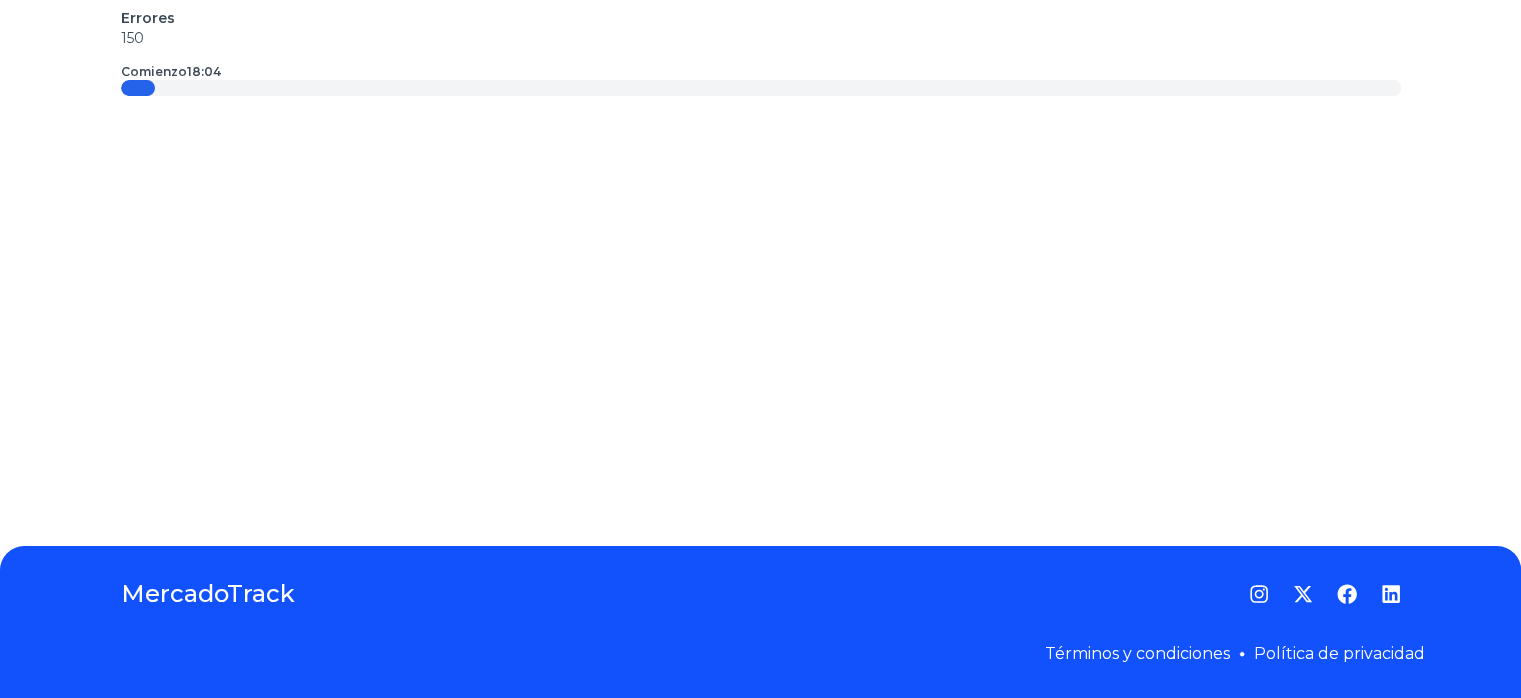 scroll, scrollTop: 0, scrollLeft: 0, axis: both 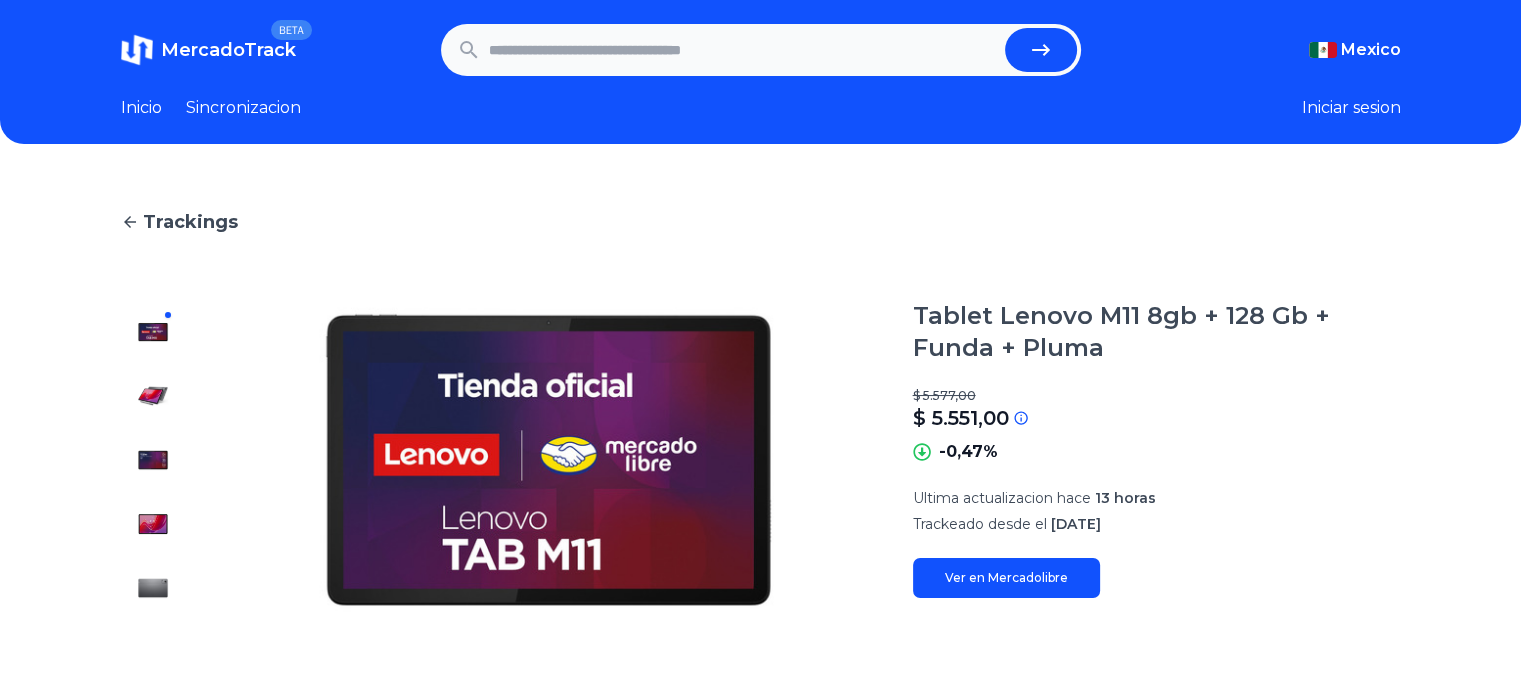 click at bounding box center (743, 50) 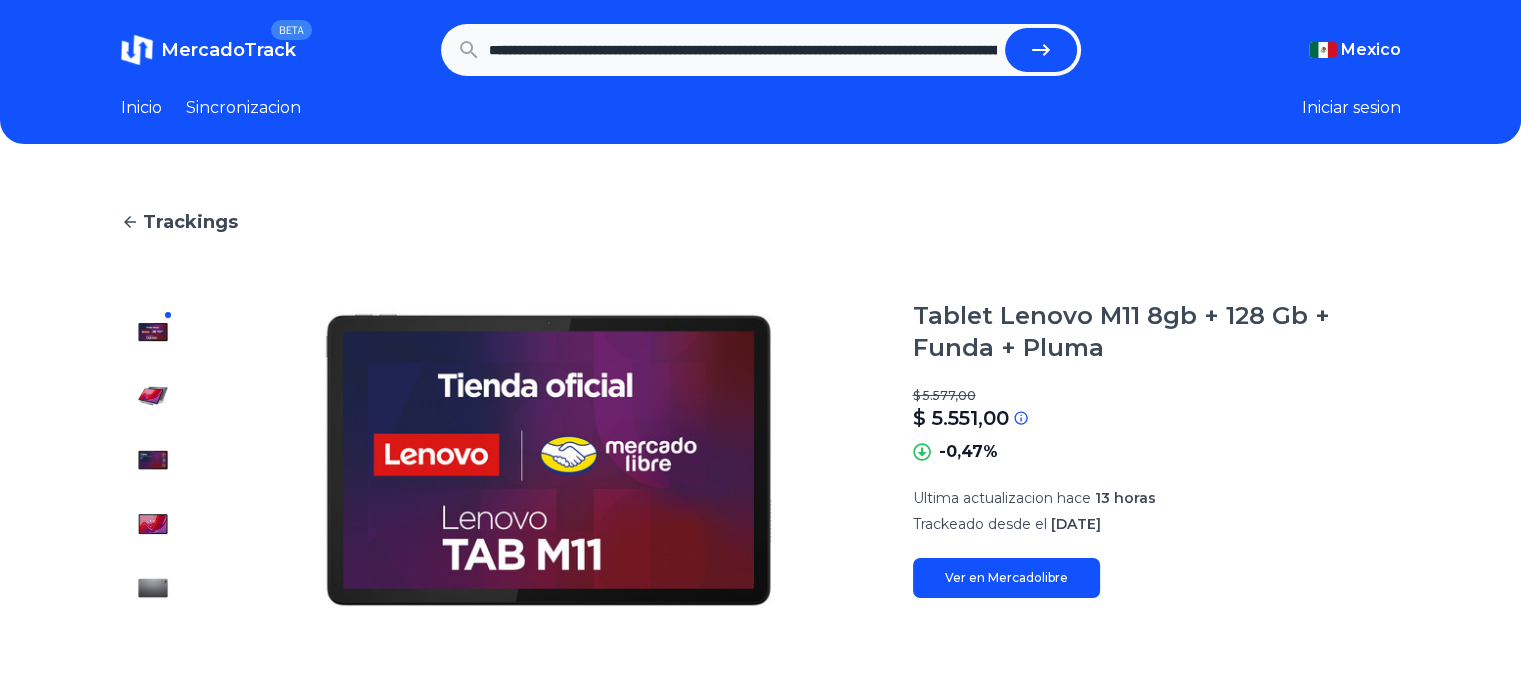 scroll, scrollTop: 0, scrollLeft: 383, axis: horizontal 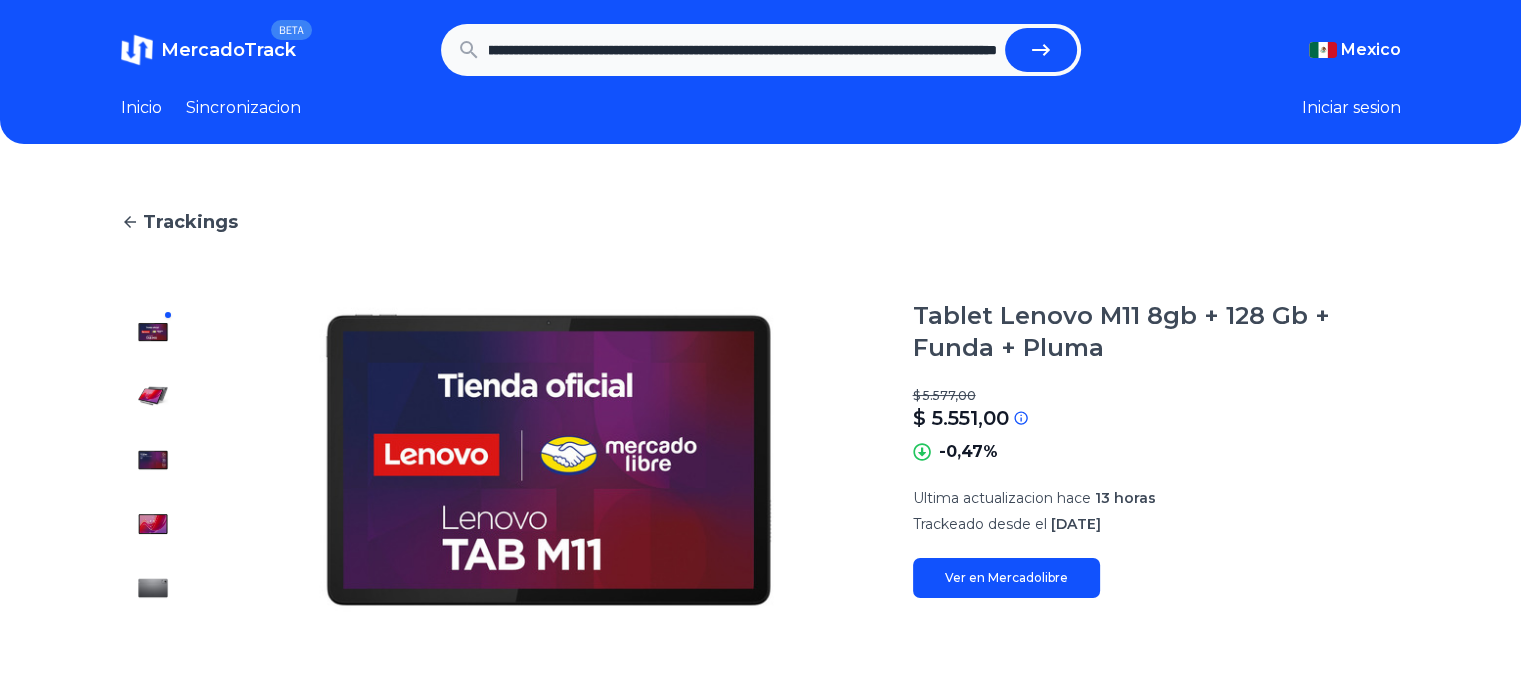 type on "**********" 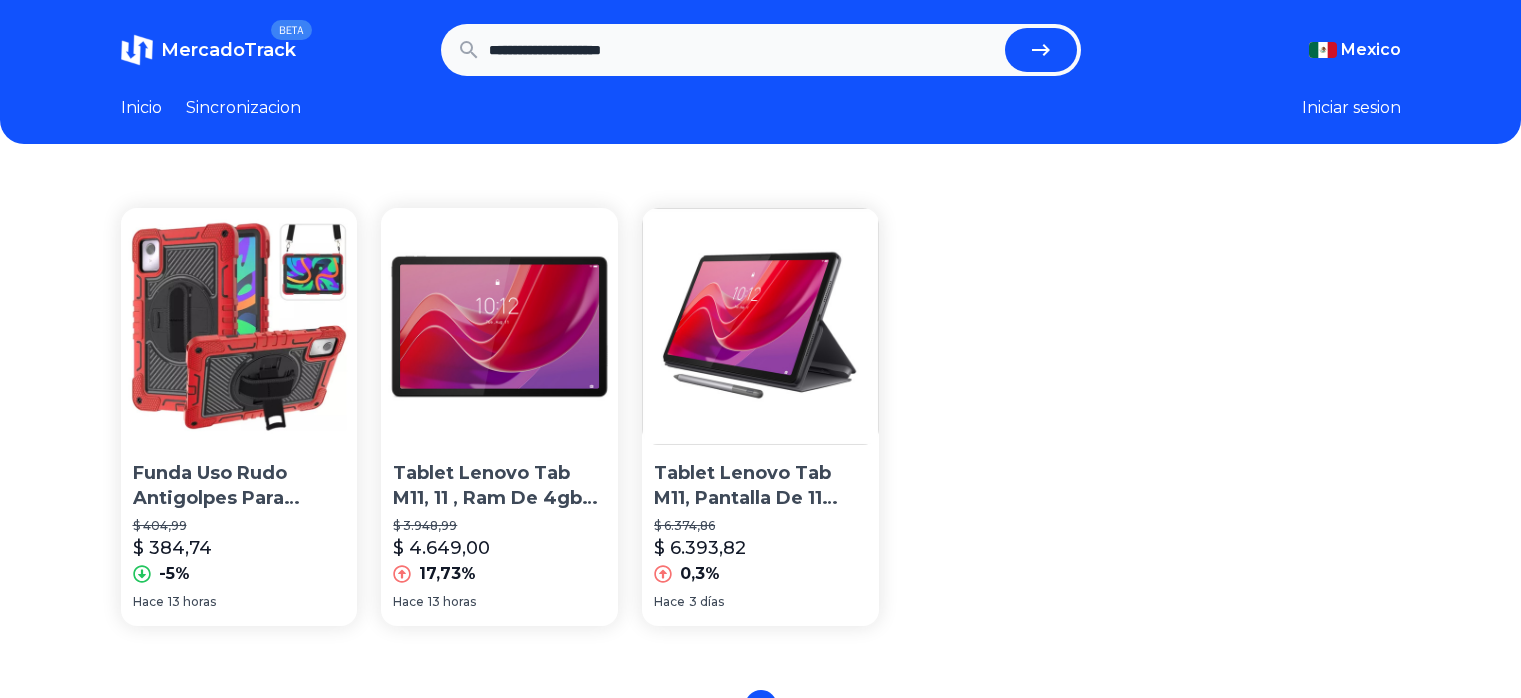 scroll, scrollTop: 0, scrollLeft: 0, axis: both 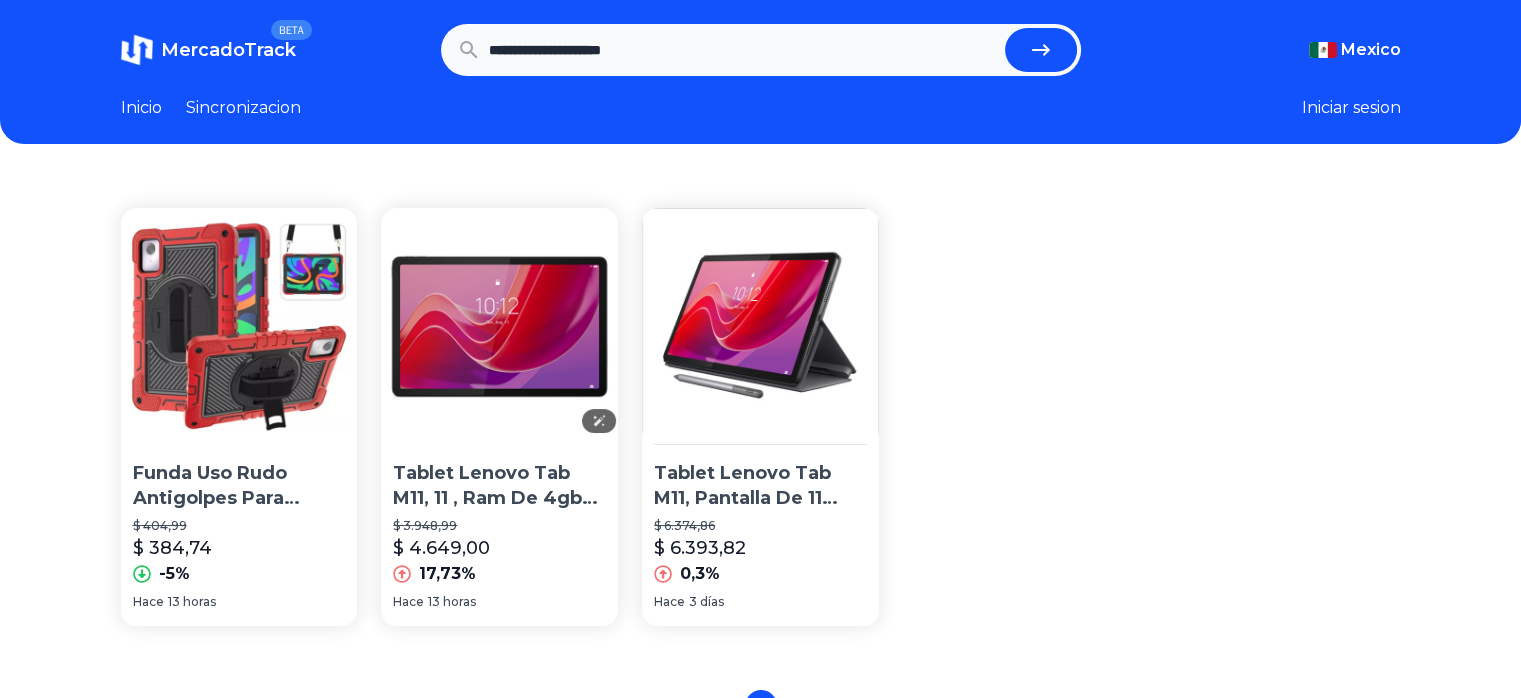 click at bounding box center (499, 326) 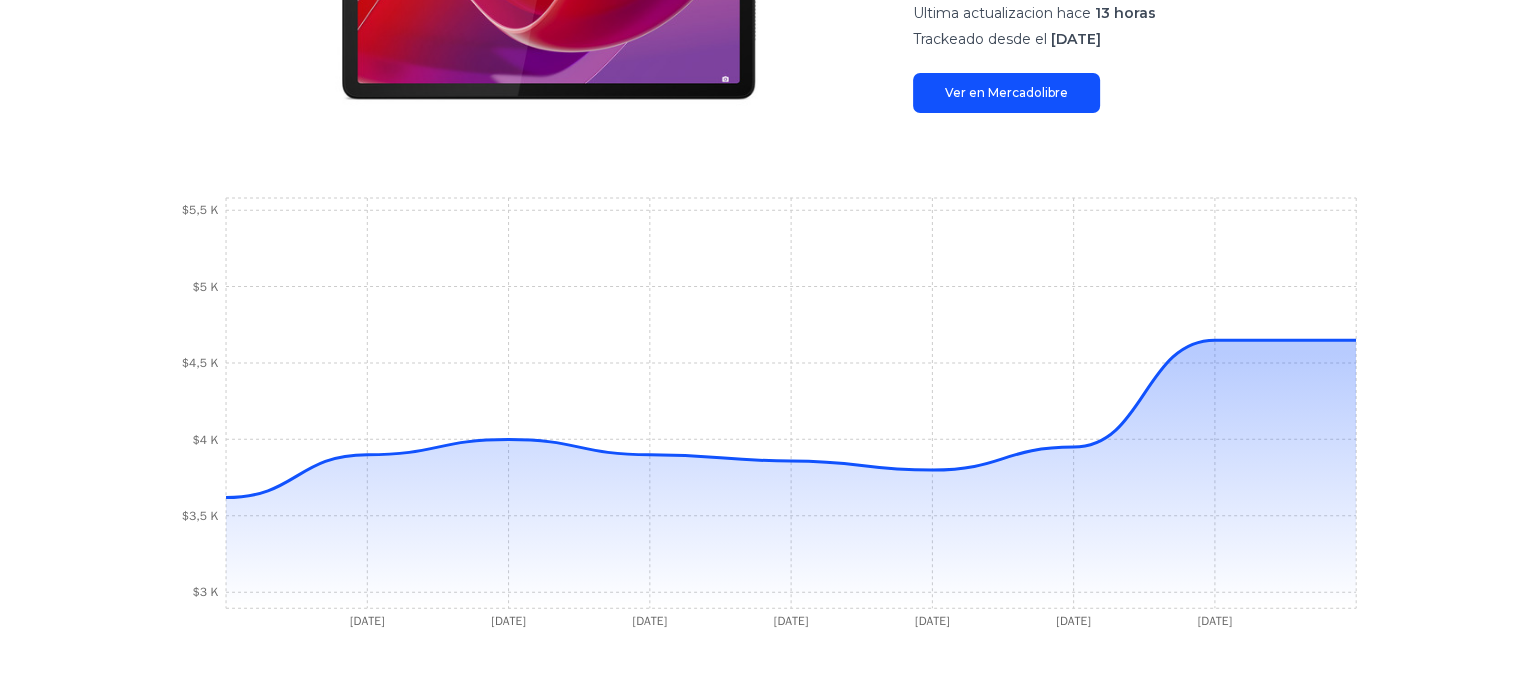 scroll, scrollTop: 185, scrollLeft: 0, axis: vertical 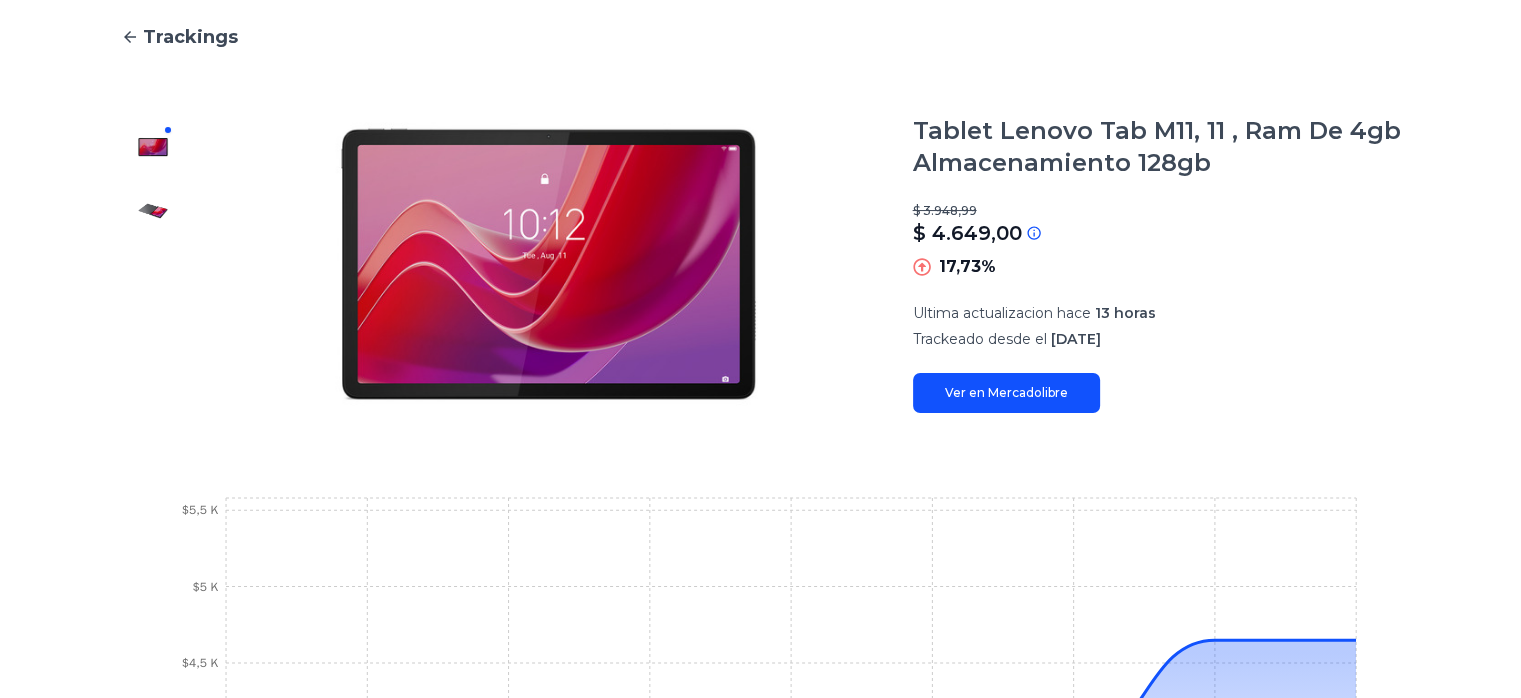 click on "Ver en Mercadolibre" at bounding box center (1006, 393) 